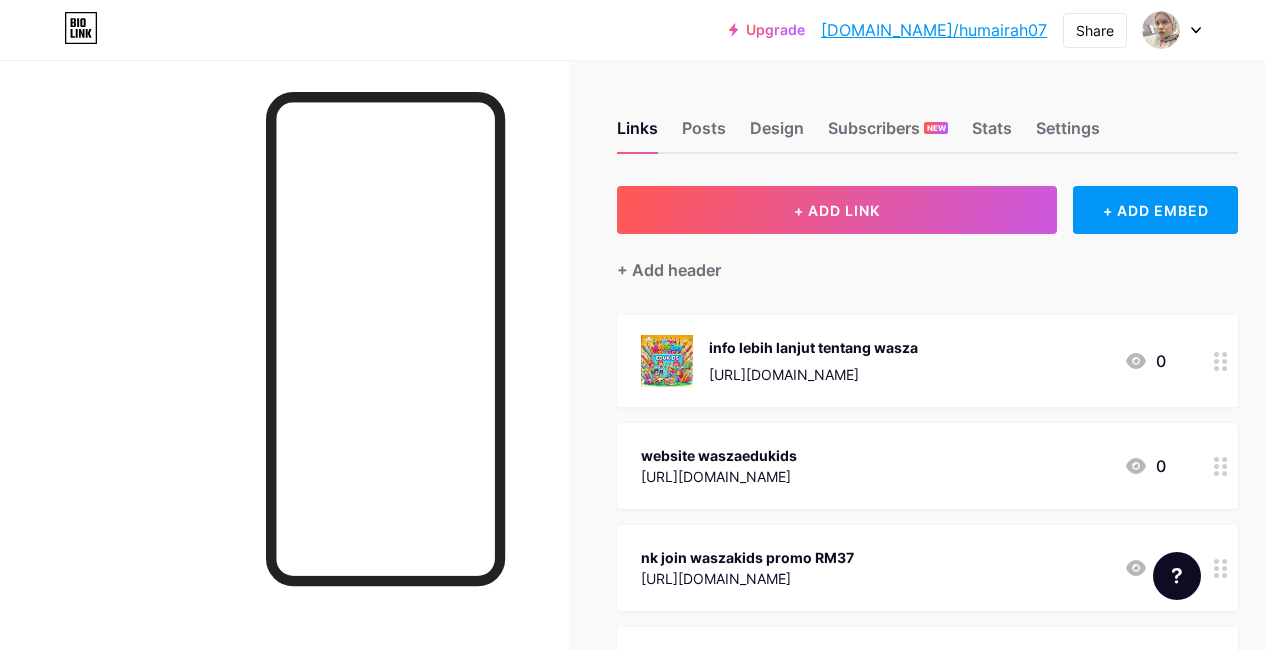 scroll, scrollTop: 0, scrollLeft: 0, axis: both 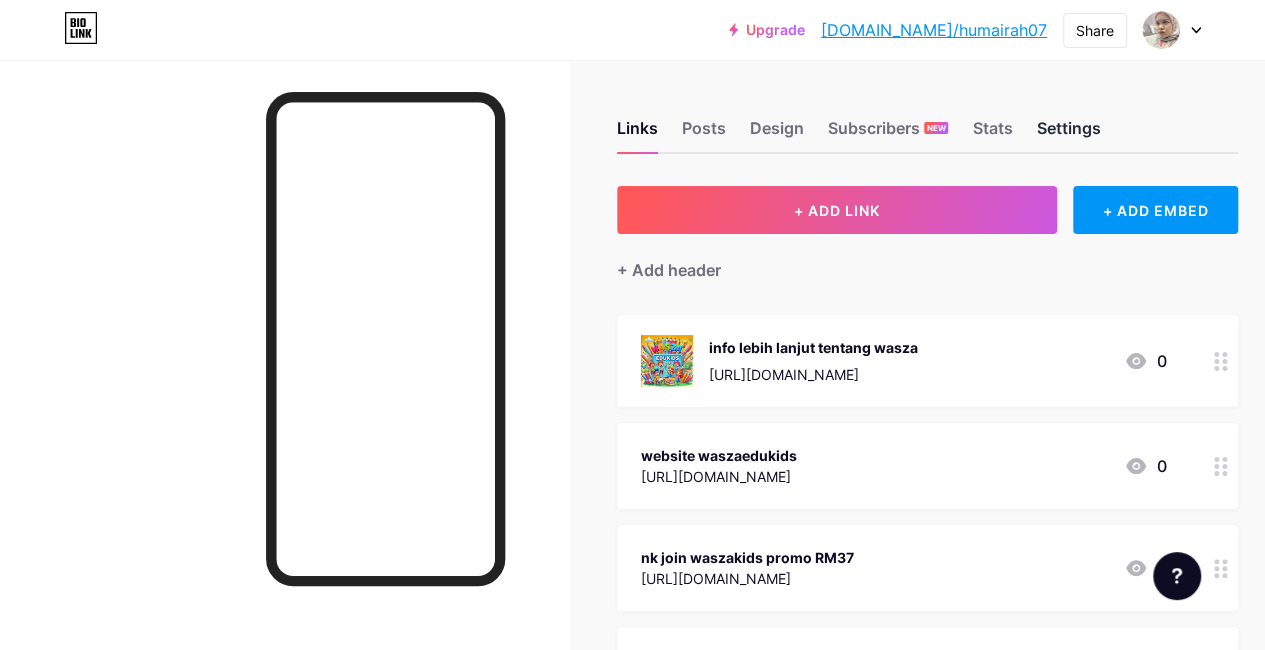 click on "Settings" at bounding box center (1068, 134) 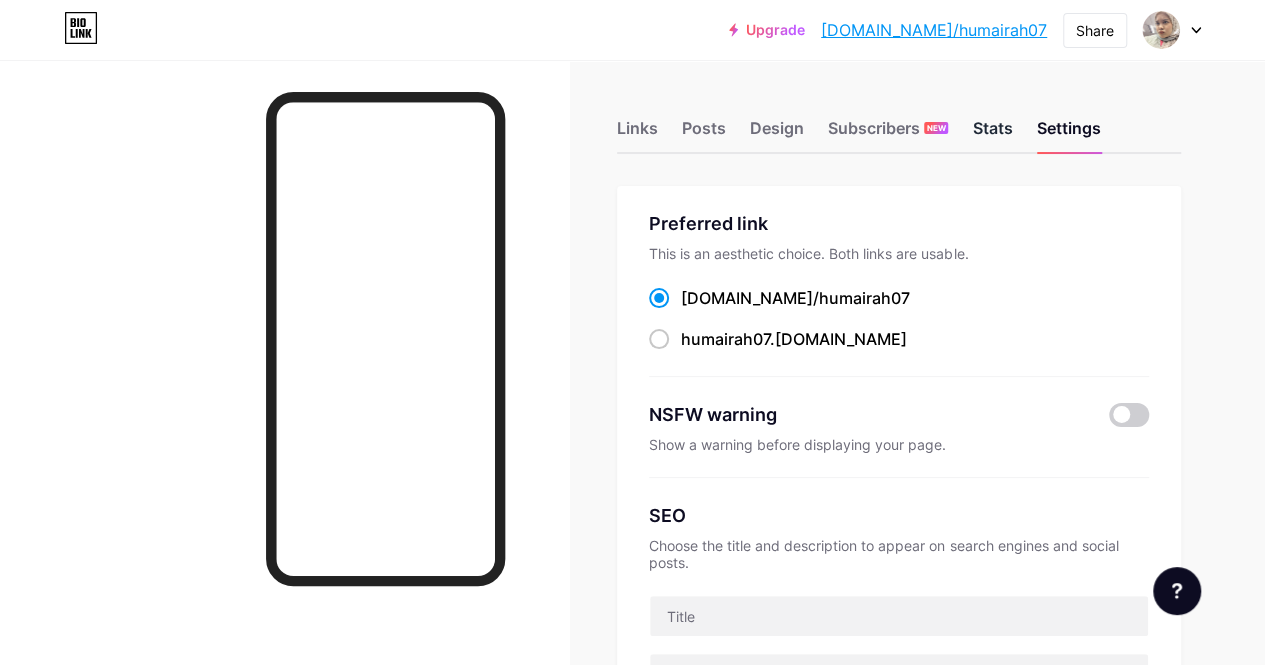 click on "Stats" at bounding box center (992, 134) 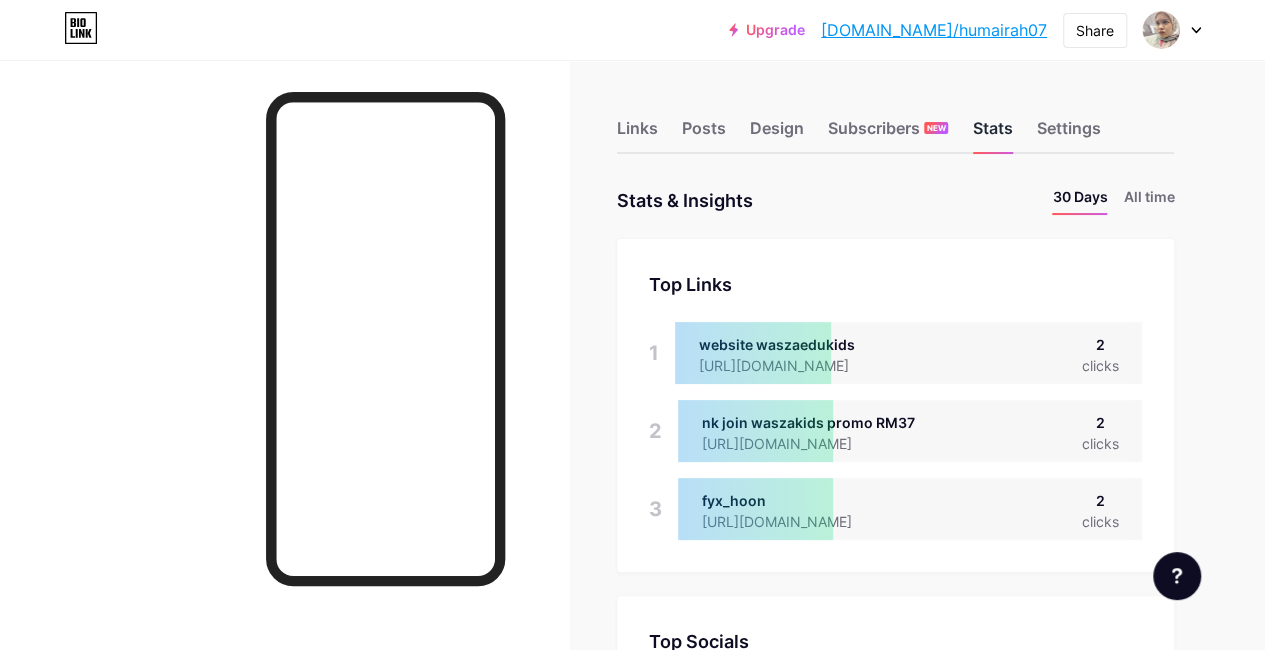 scroll, scrollTop: 999350, scrollLeft: 998735, axis: both 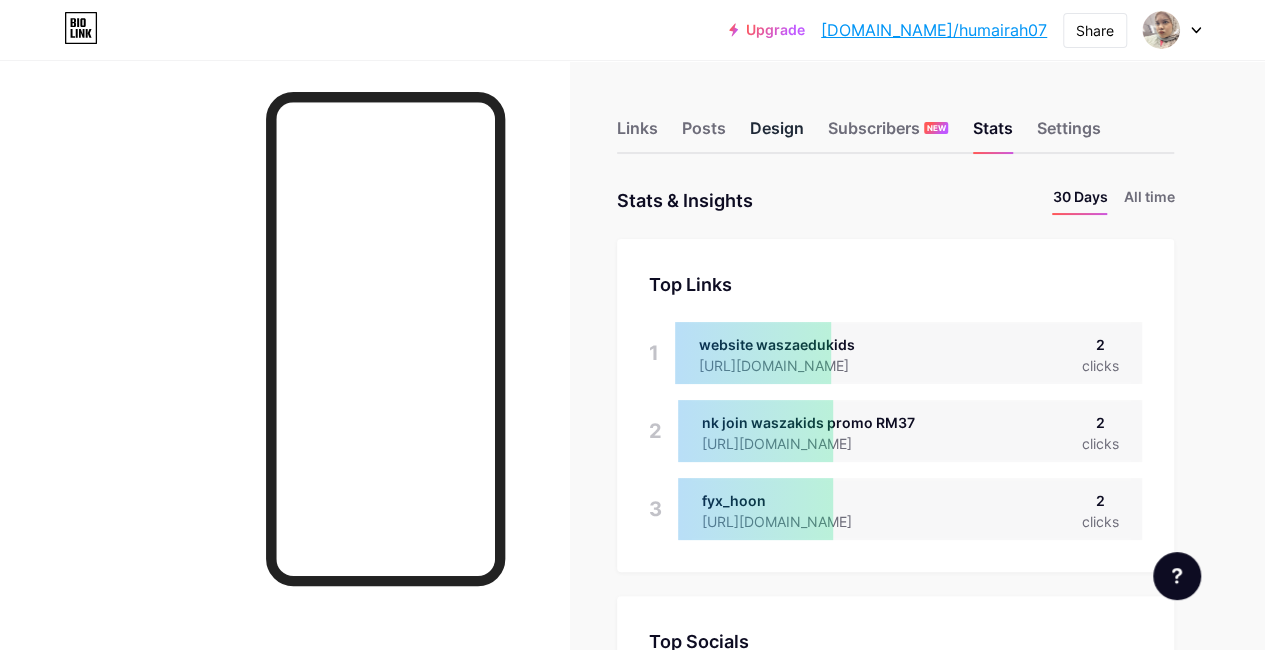 click on "Design" at bounding box center [777, 134] 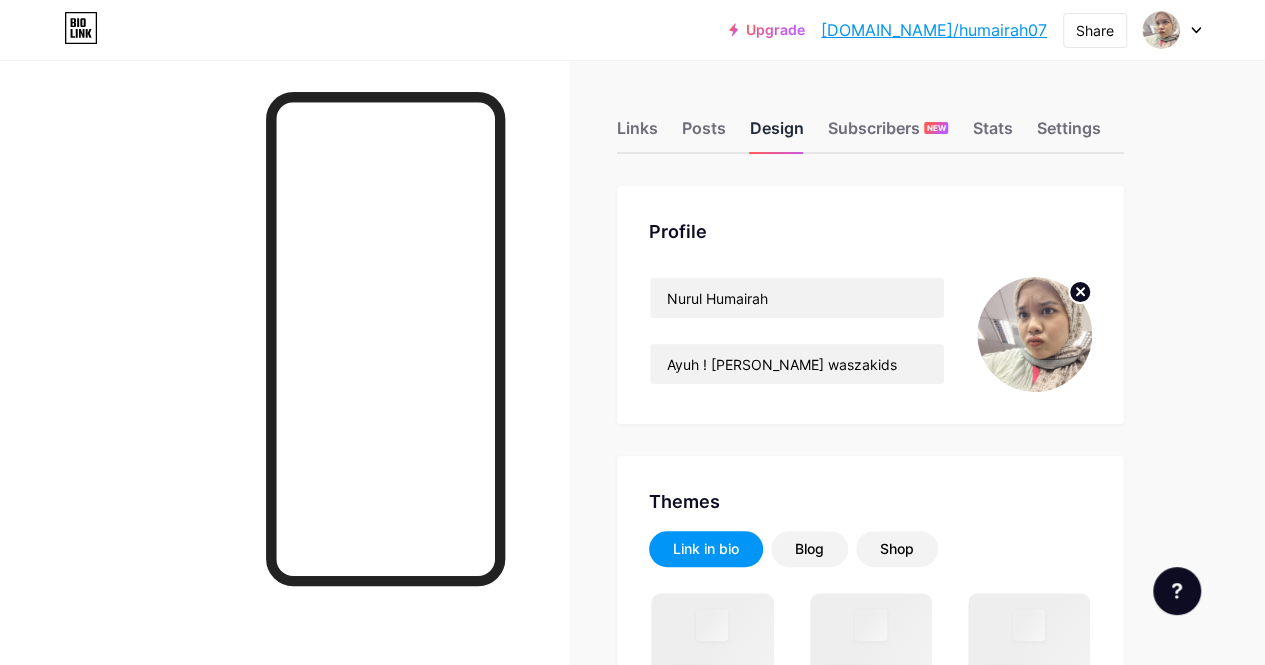 click on "Design" at bounding box center (777, 134) 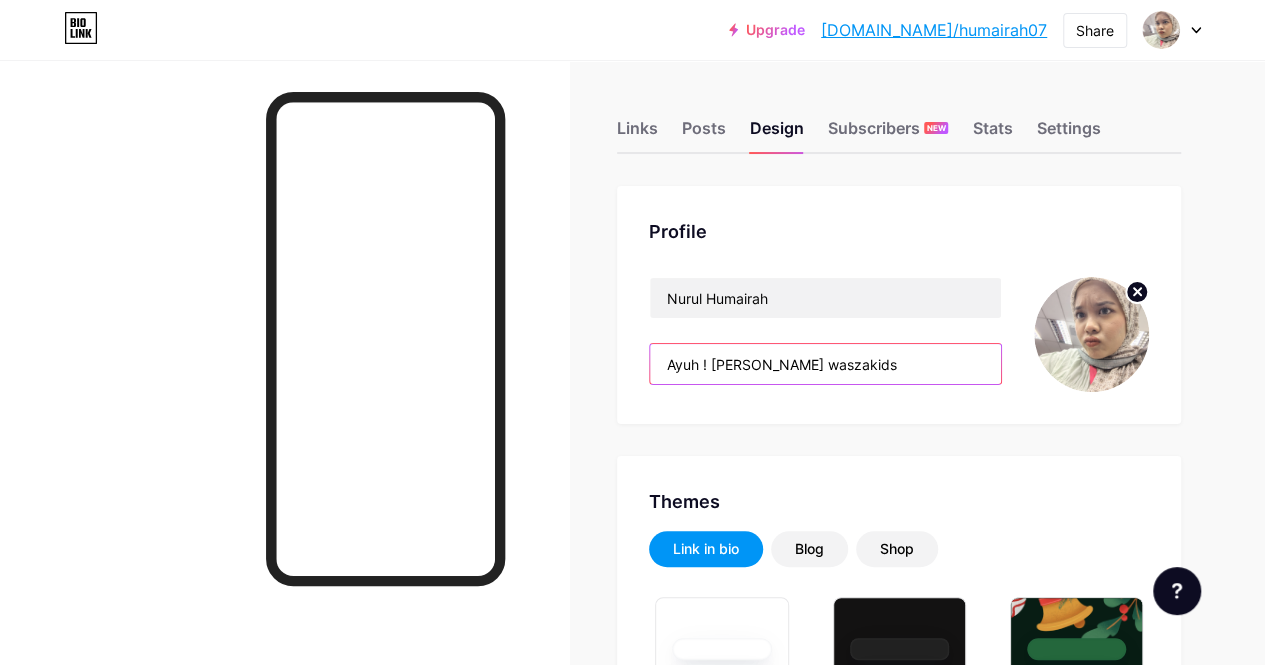 click on "Ayuh ! [PERSON_NAME] waszakids" at bounding box center (825, 364) 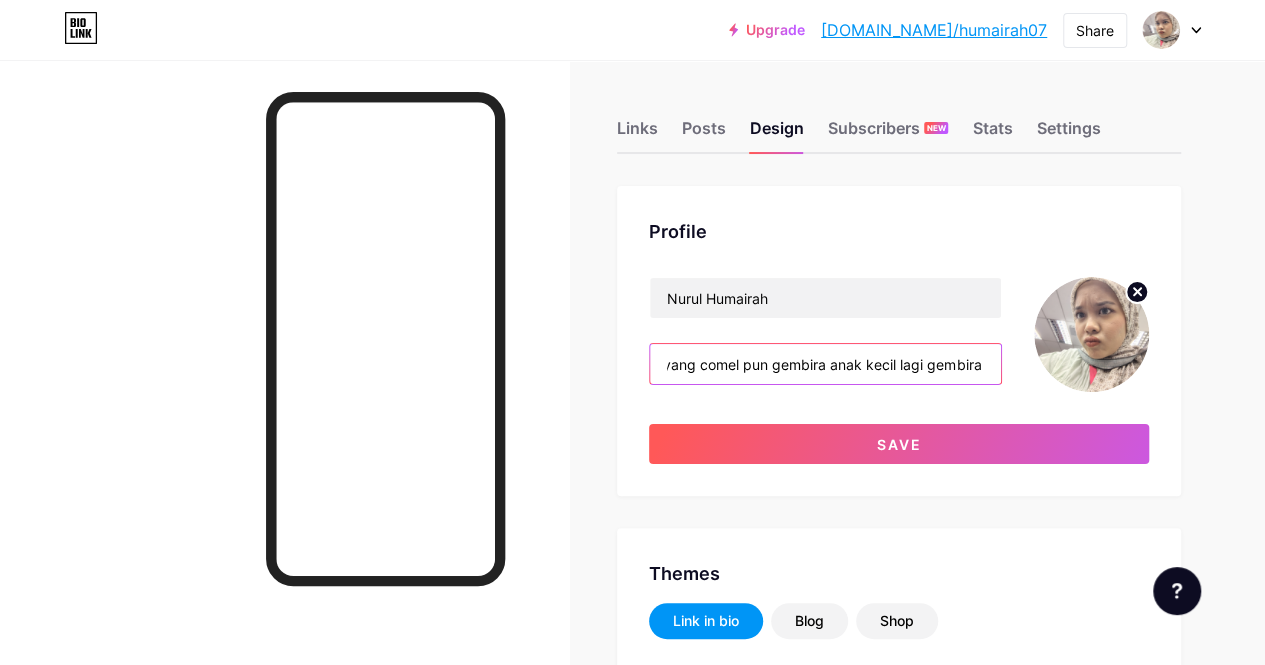 scroll, scrollTop: 0, scrollLeft: 1678, axis: horizontal 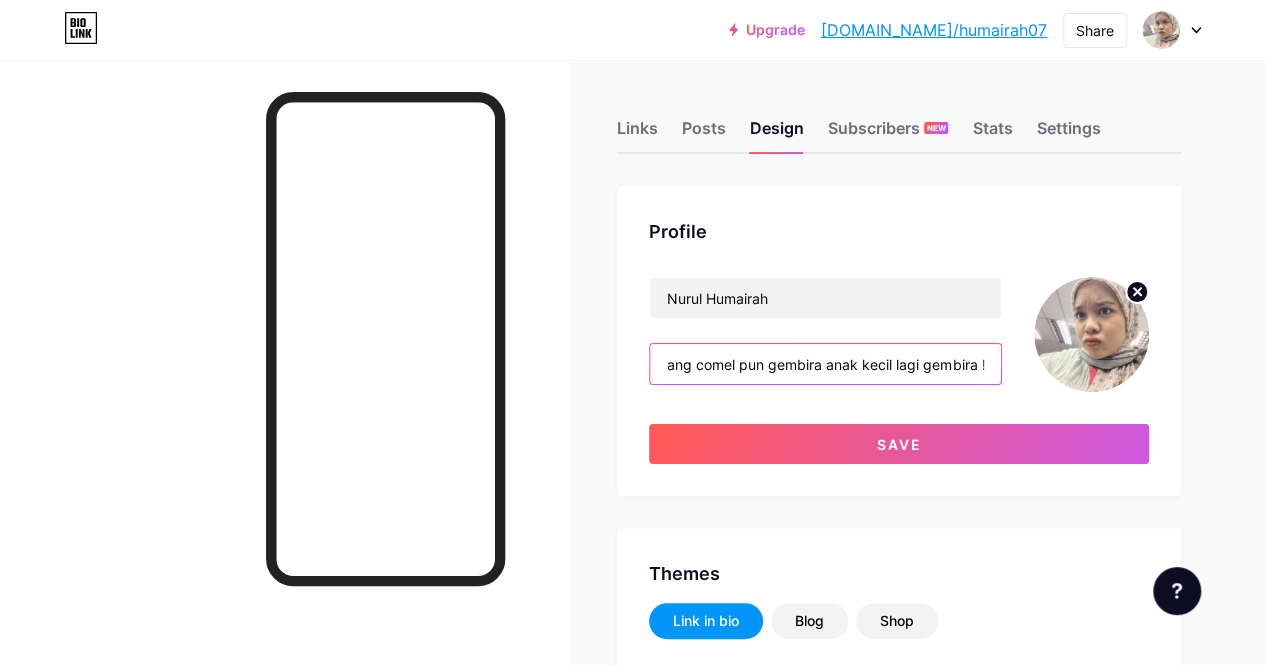 type on "Ayuh ! [PERSON_NAME] ... kita didik anak2 kecil dengan penuh perhatian dan cinta tanpa mereka rasa jemu atau bosan dalam menuntut ilmu . Memberikan didikkan ilmu yang penuh ikhlas menambahkan lagi rasa cinta terhadap anak2 yg comel2 . mama2 yang comel pun gembira anak kecil lagi gembira !" 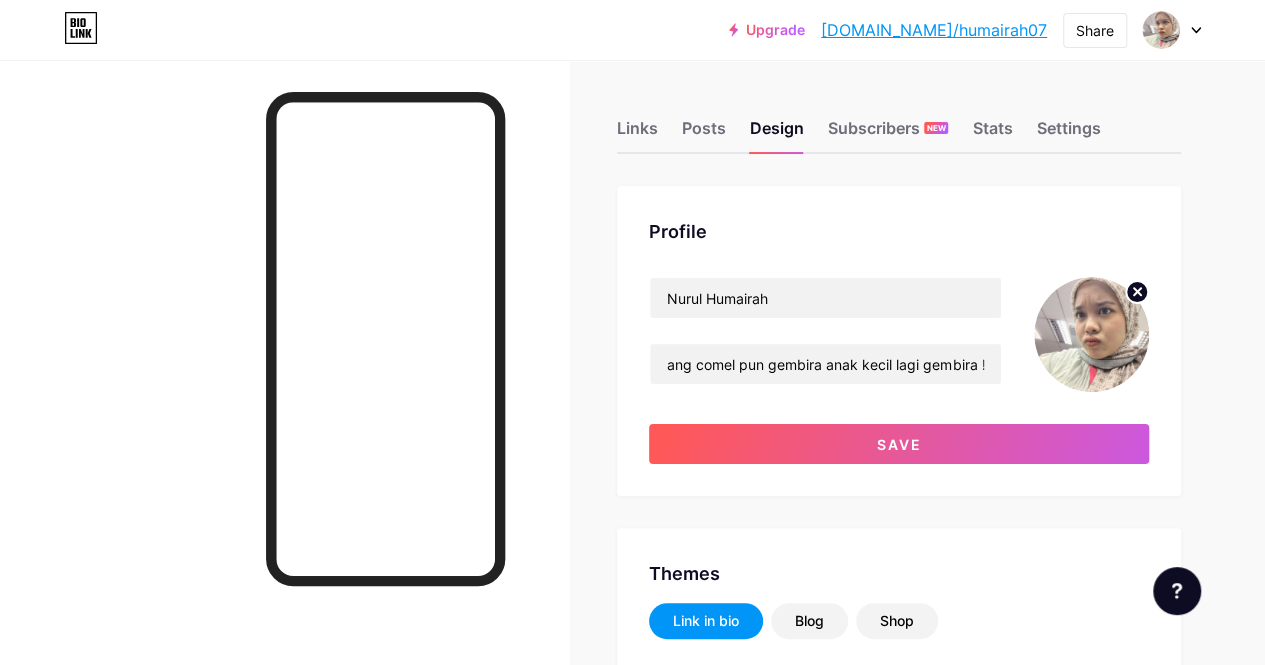scroll, scrollTop: 0, scrollLeft: 0, axis: both 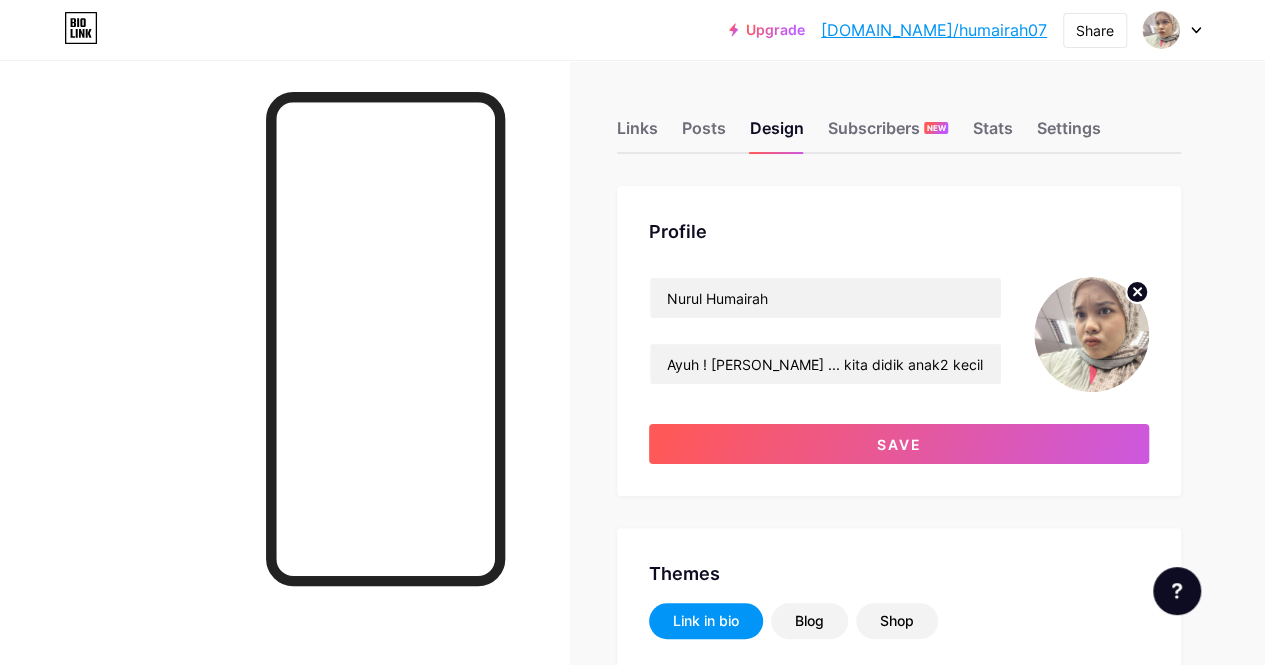 click 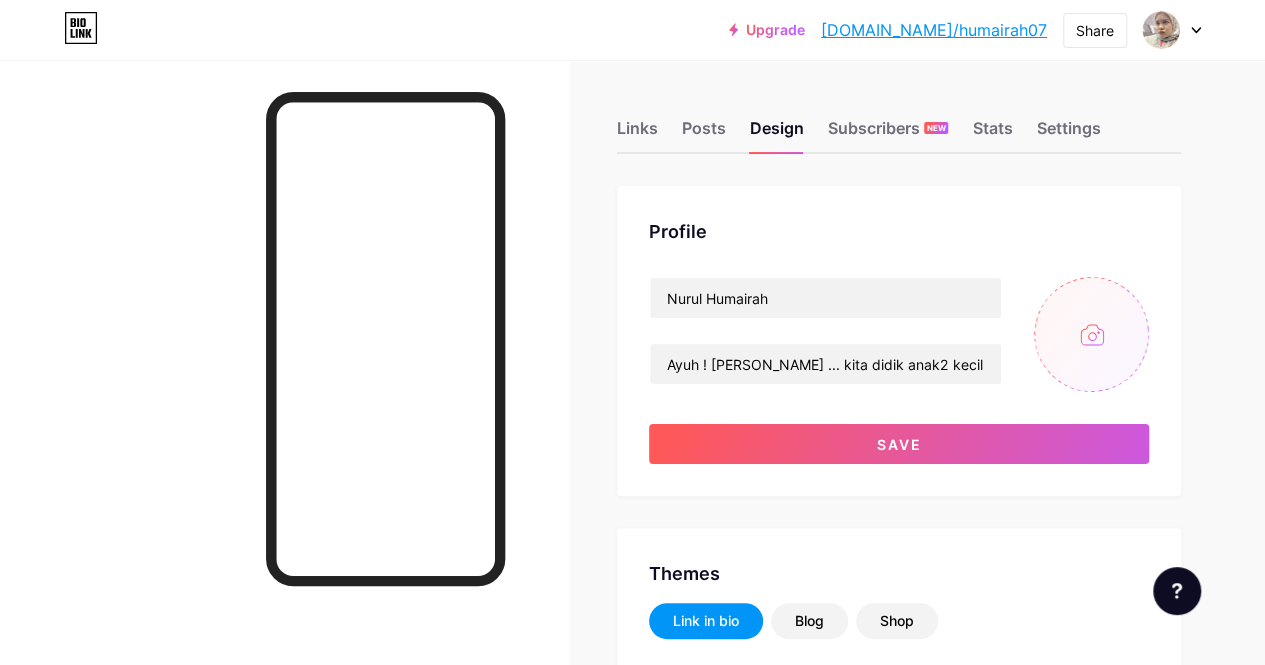 click at bounding box center [1091, 334] 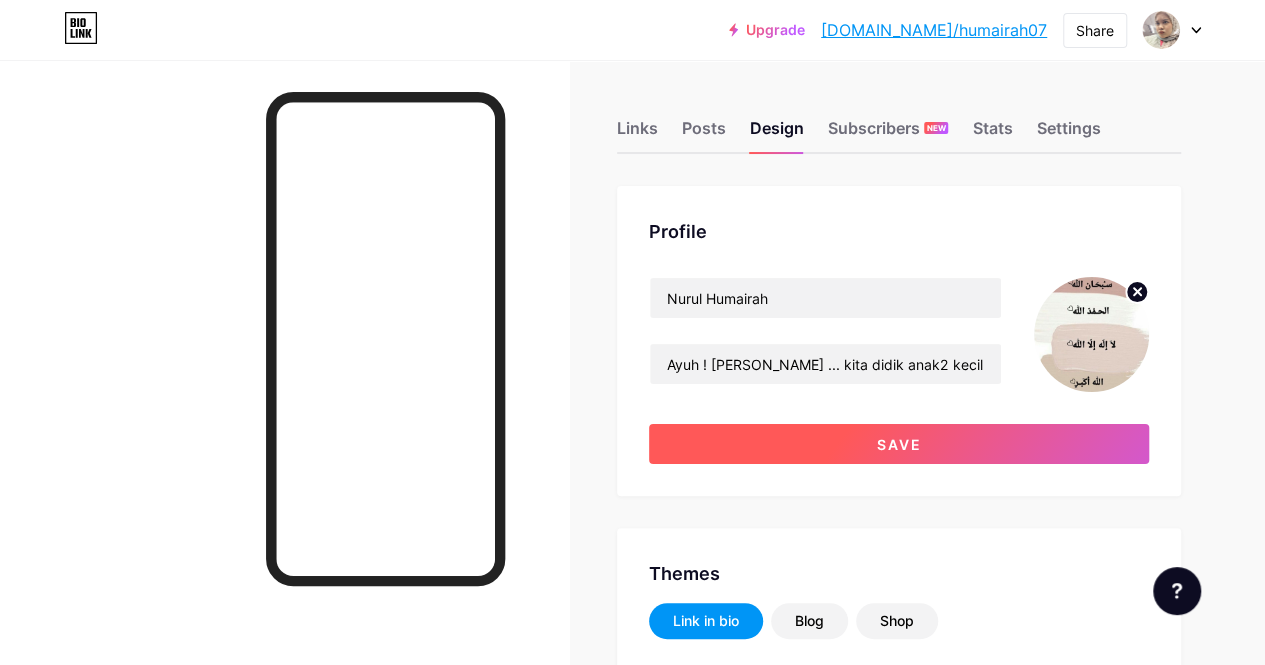 click on "Save" at bounding box center (899, 444) 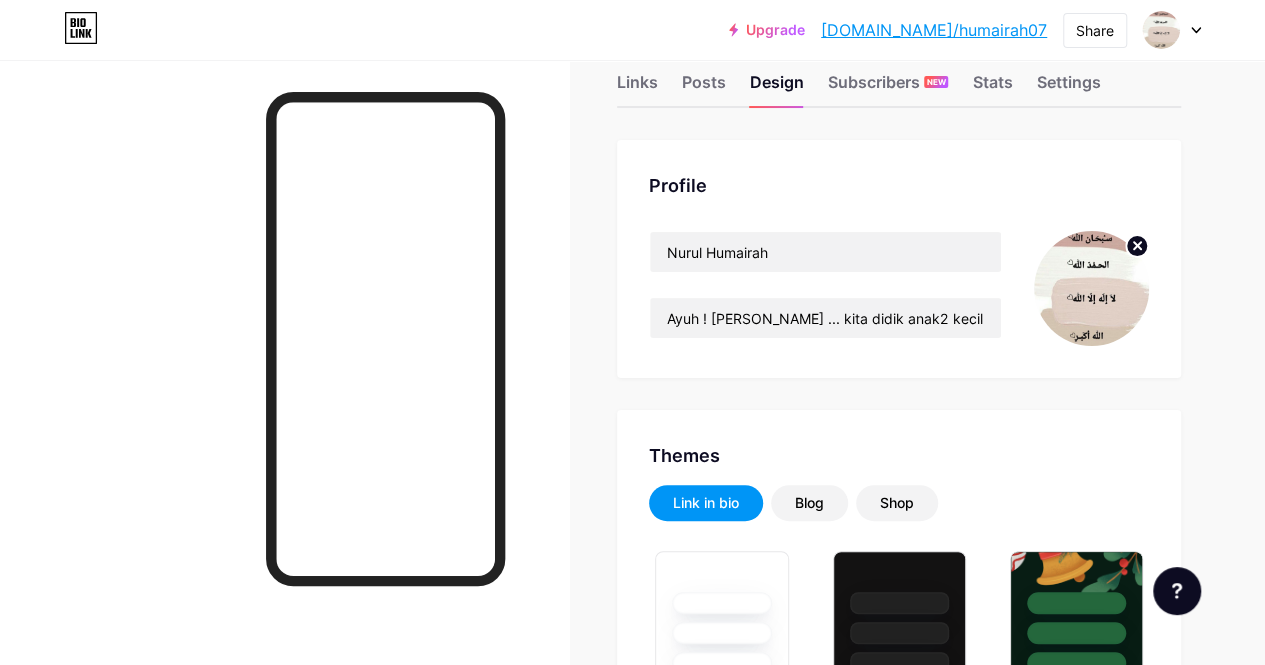 scroll, scrollTop: 45, scrollLeft: 0, axis: vertical 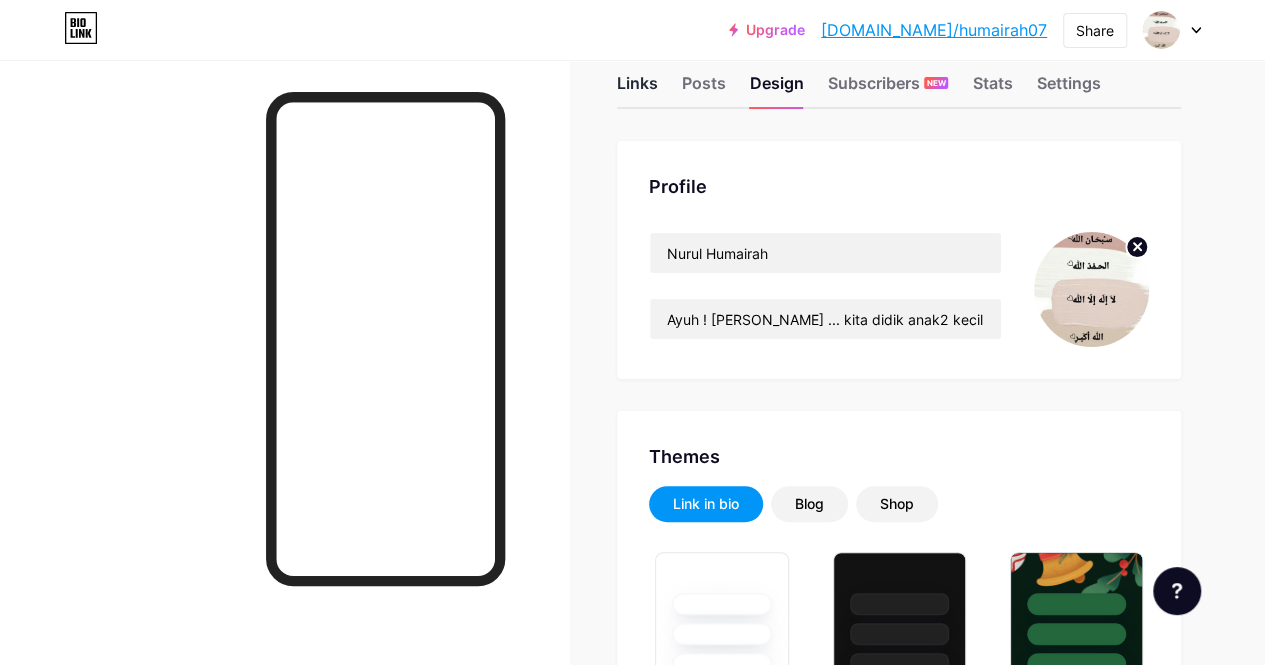 click on "Links" at bounding box center (637, 89) 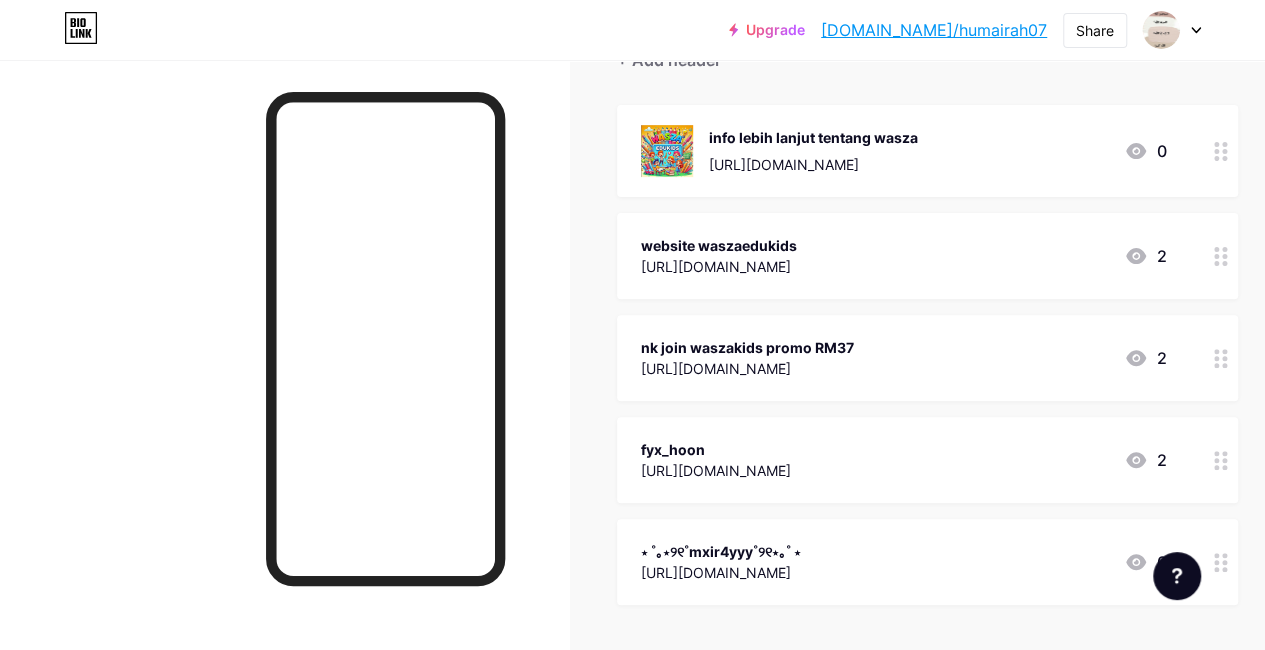 scroll, scrollTop: 211, scrollLeft: 0, axis: vertical 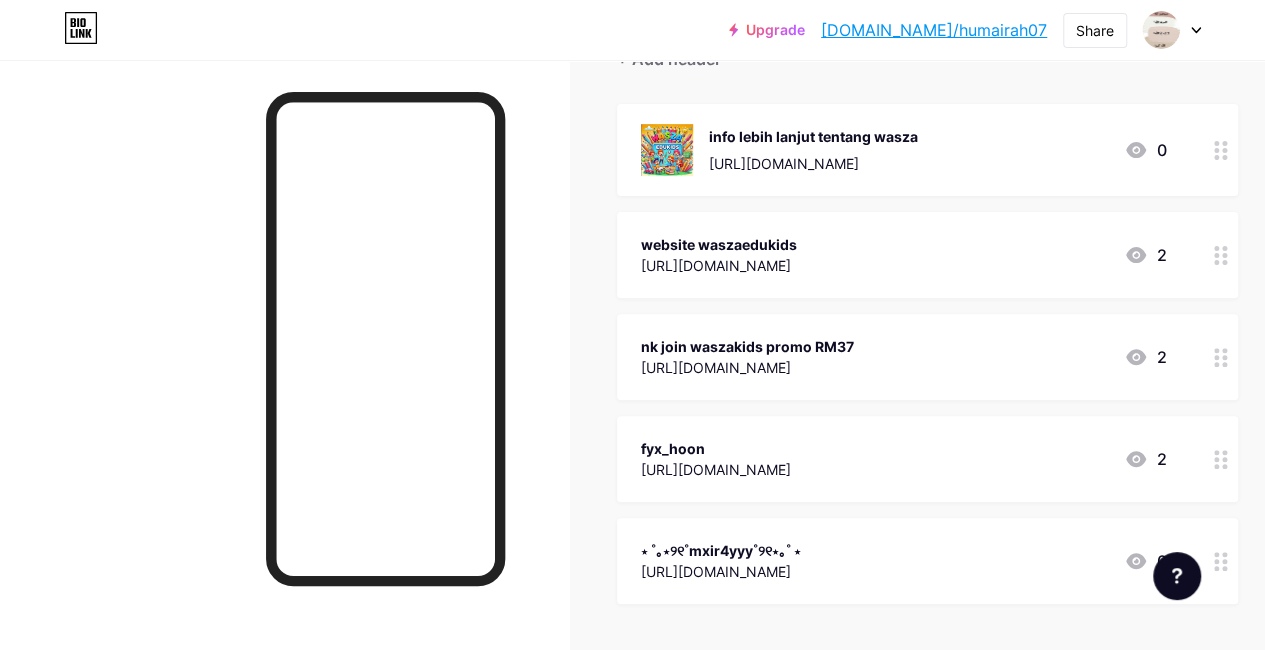 click 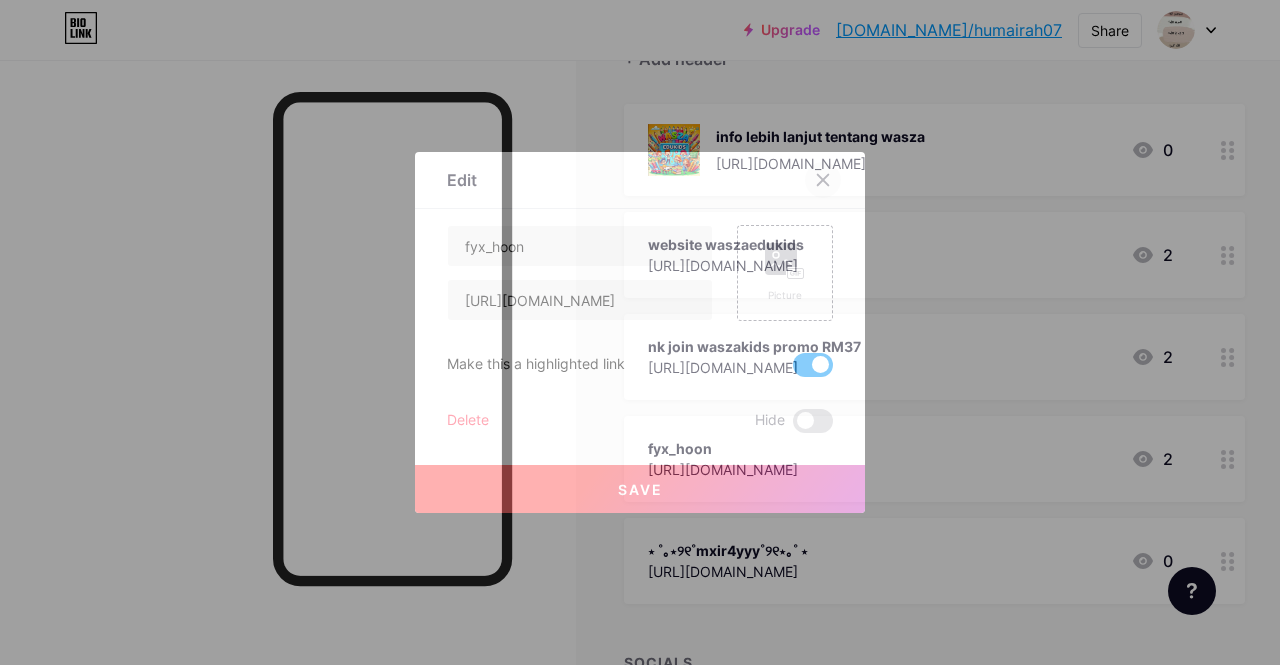 click 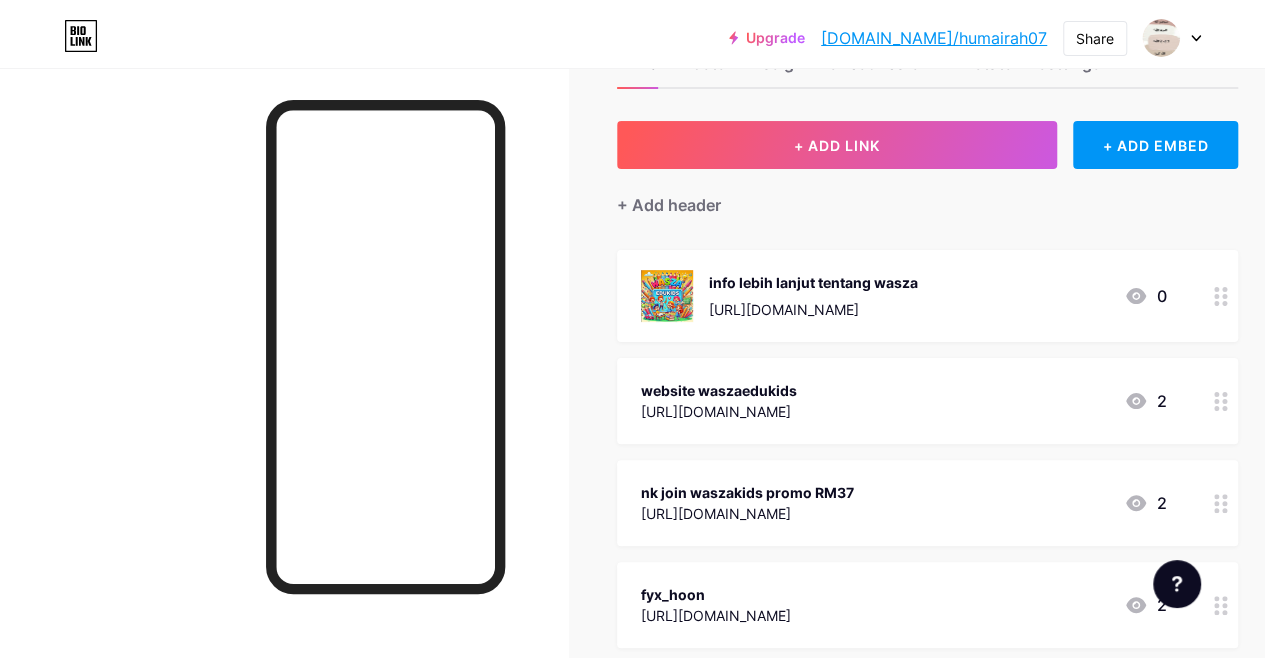 scroll, scrollTop: 0, scrollLeft: 0, axis: both 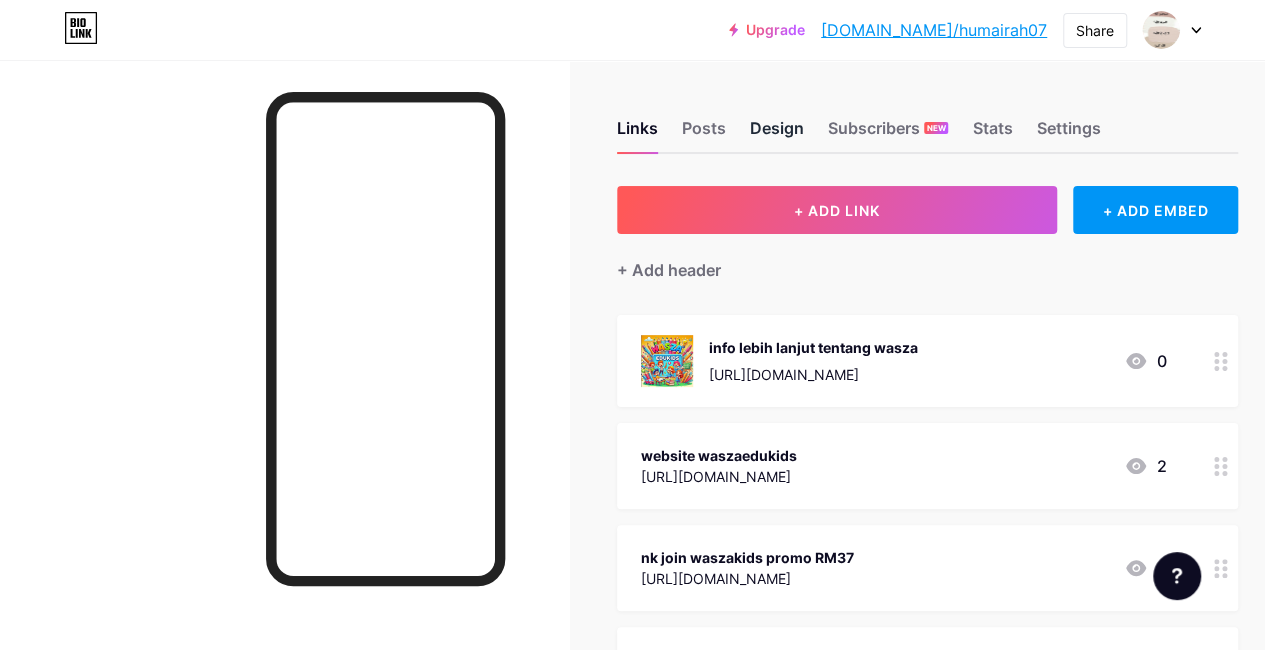 drag, startPoint x: 747, startPoint y: 129, endPoint x: 781, endPoint y: 142, distance: 36.40055 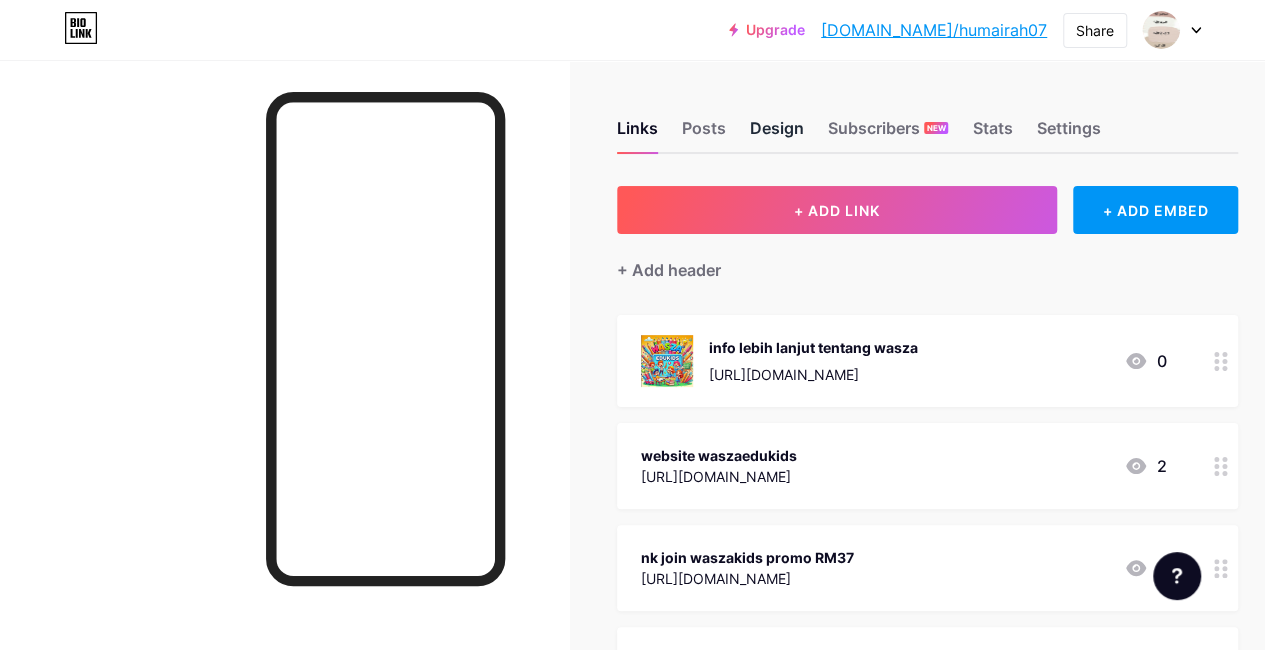 click on "Design" at bounding box center (777, 134) 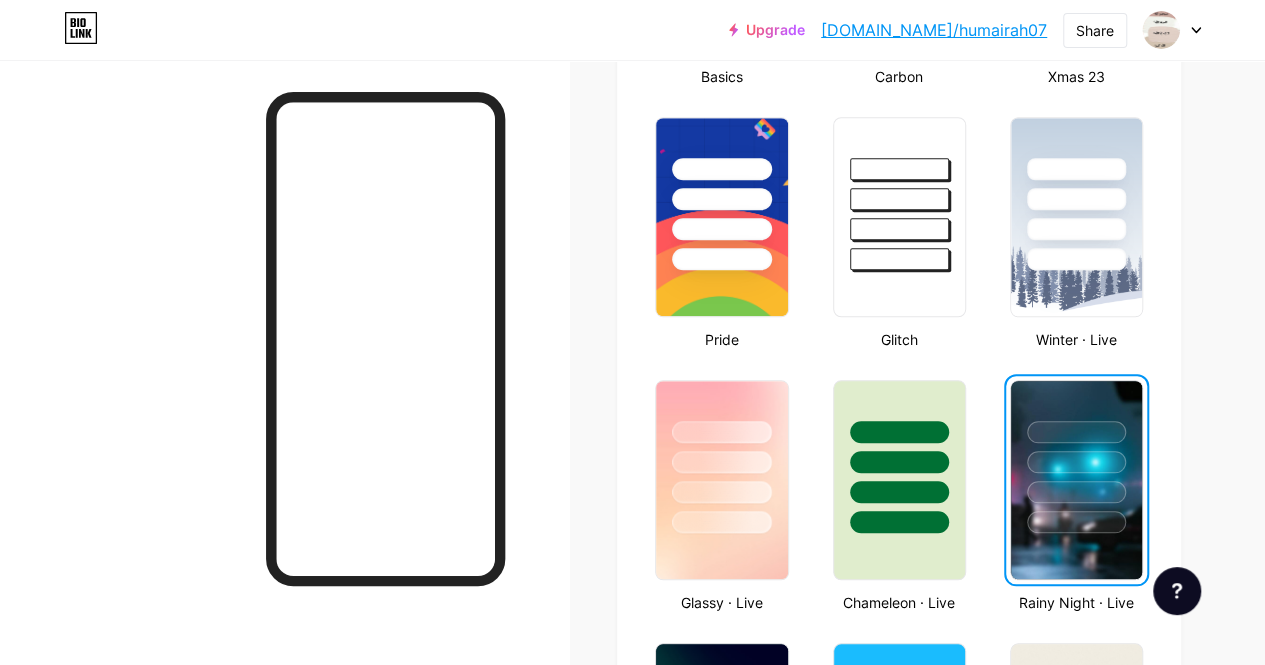 scroll, scrollTop: 878, scrollLeft: 0, axis: vertical 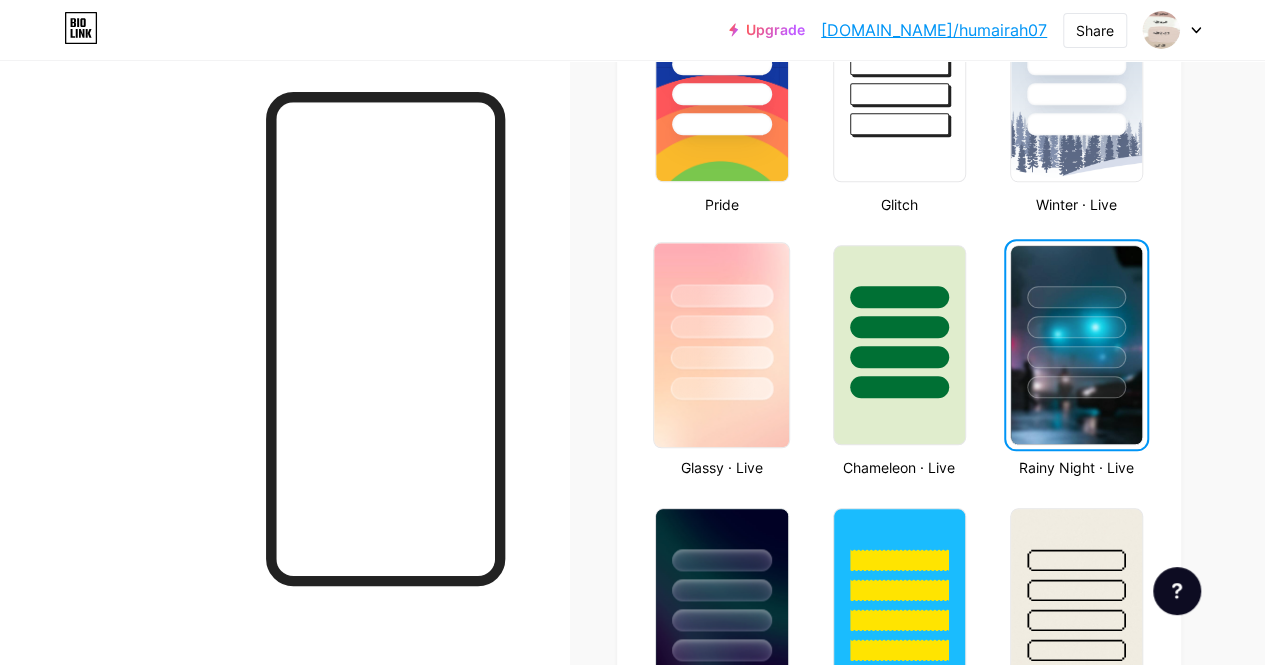 click at bounding box center (722, 357) 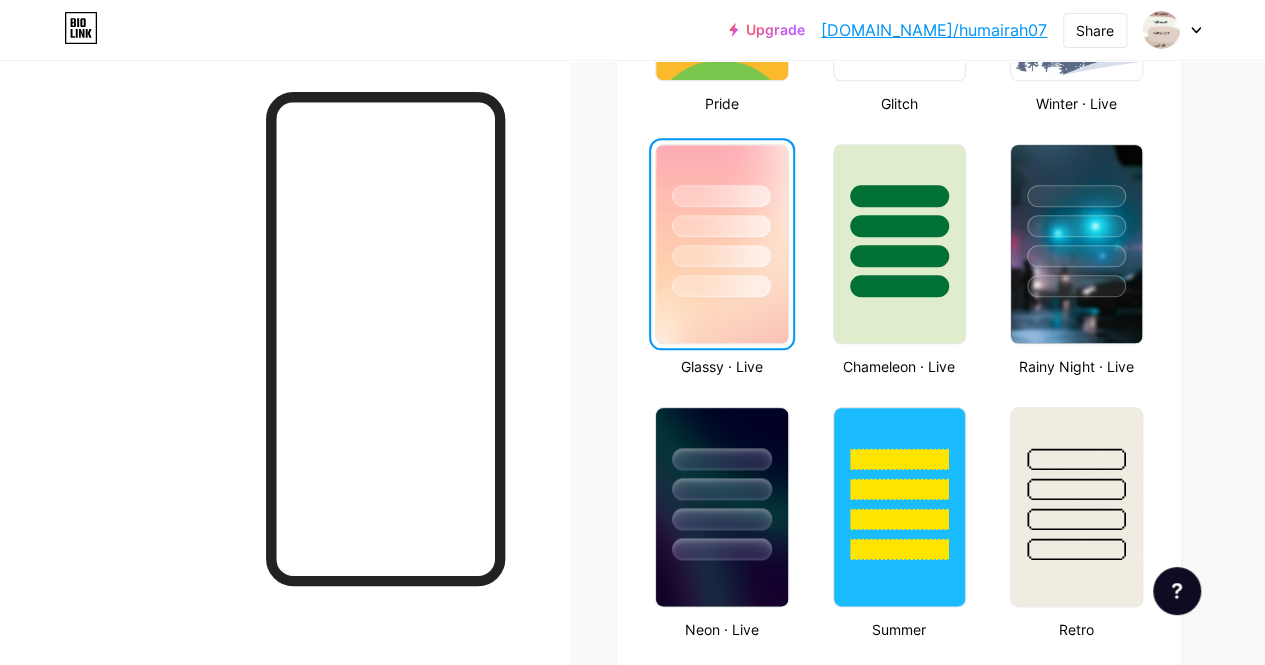 scroll, scrollTop: 981, scrollLeft: 0, axis: vertical 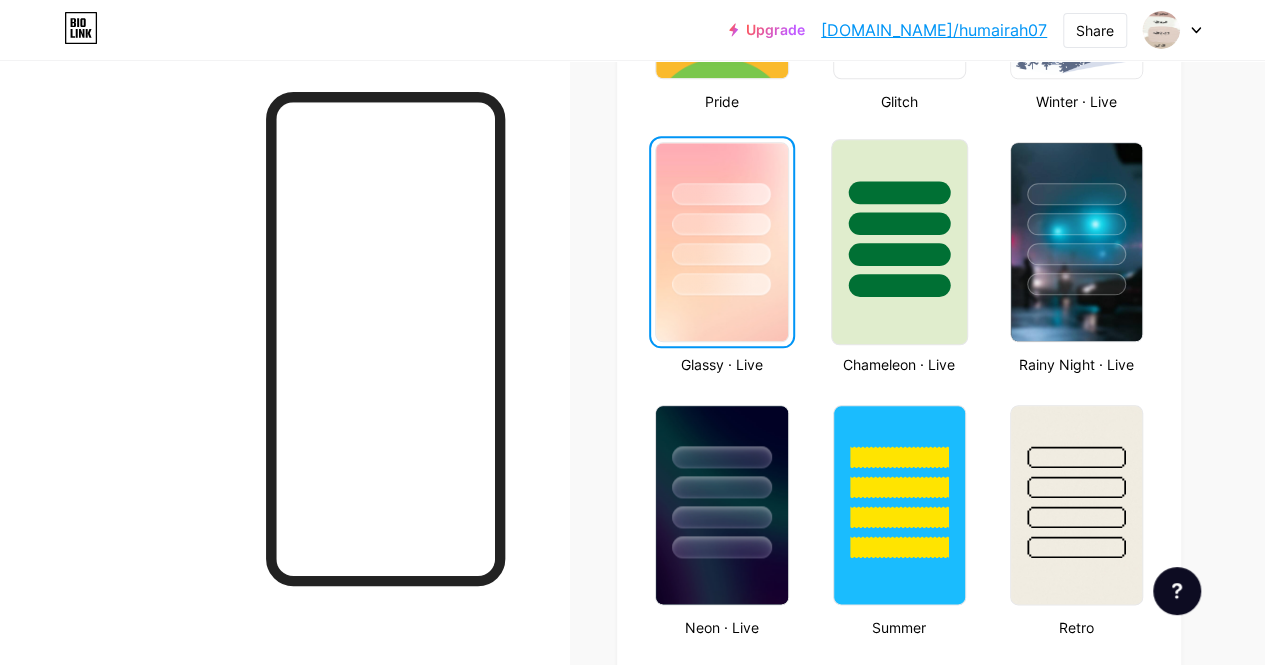 click at bounding box center (899, 254) 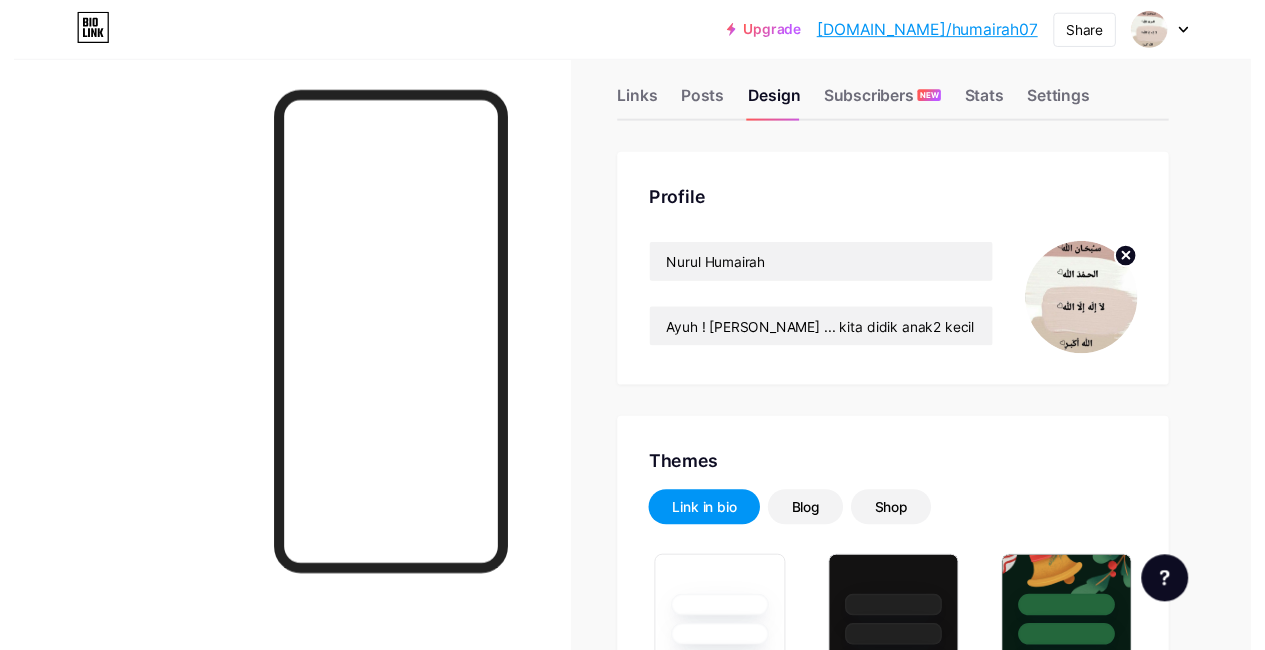 scroll, scrollTop: 0, scrollLeft: 0, axis: both 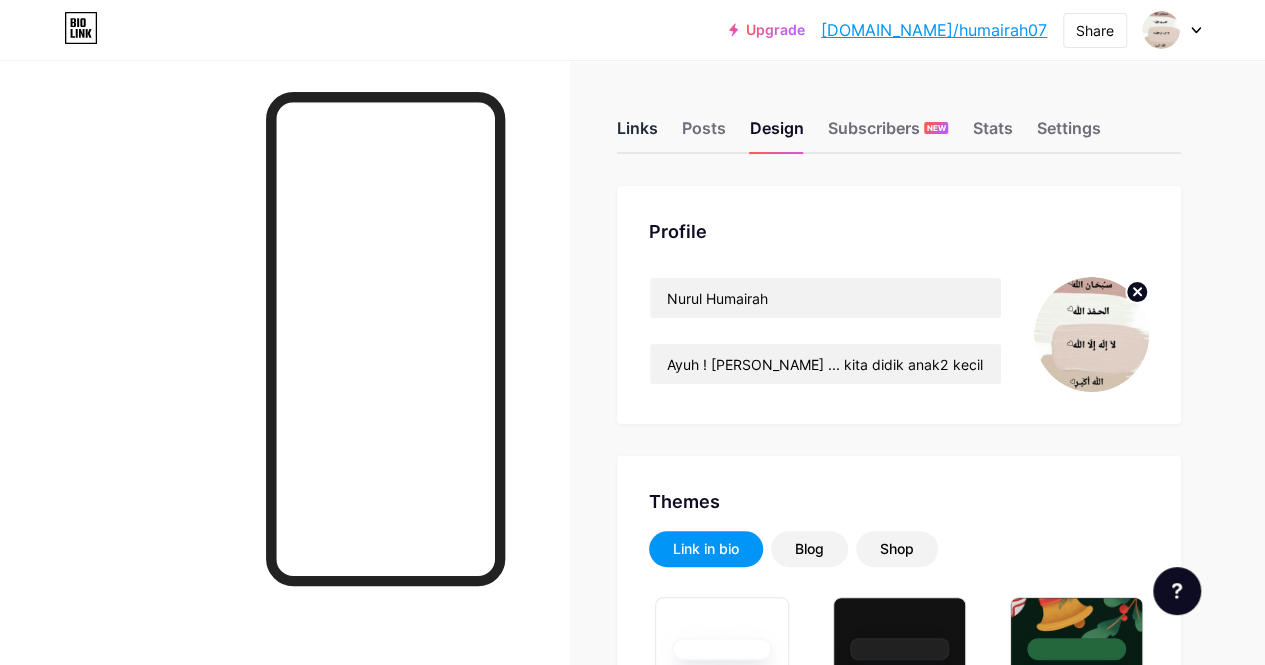 click on "Links" at bounding box center [637, 134] 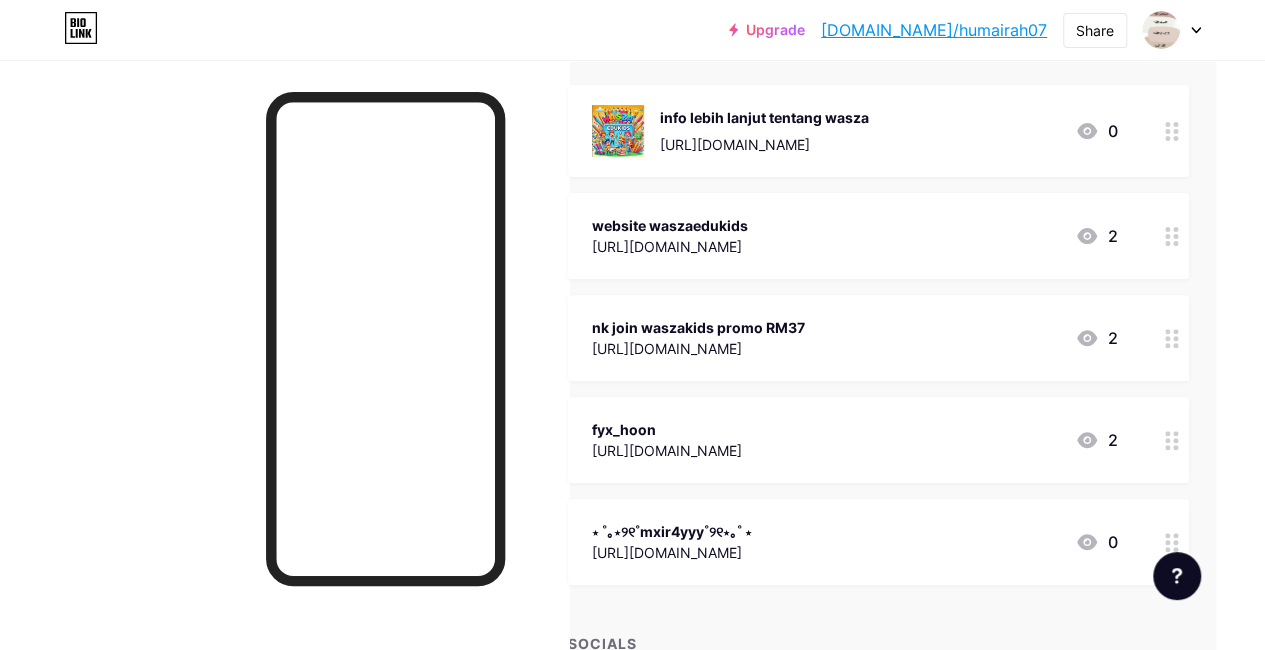 scroll, scrollTop: 226, scrollLeft: 49, axis: both 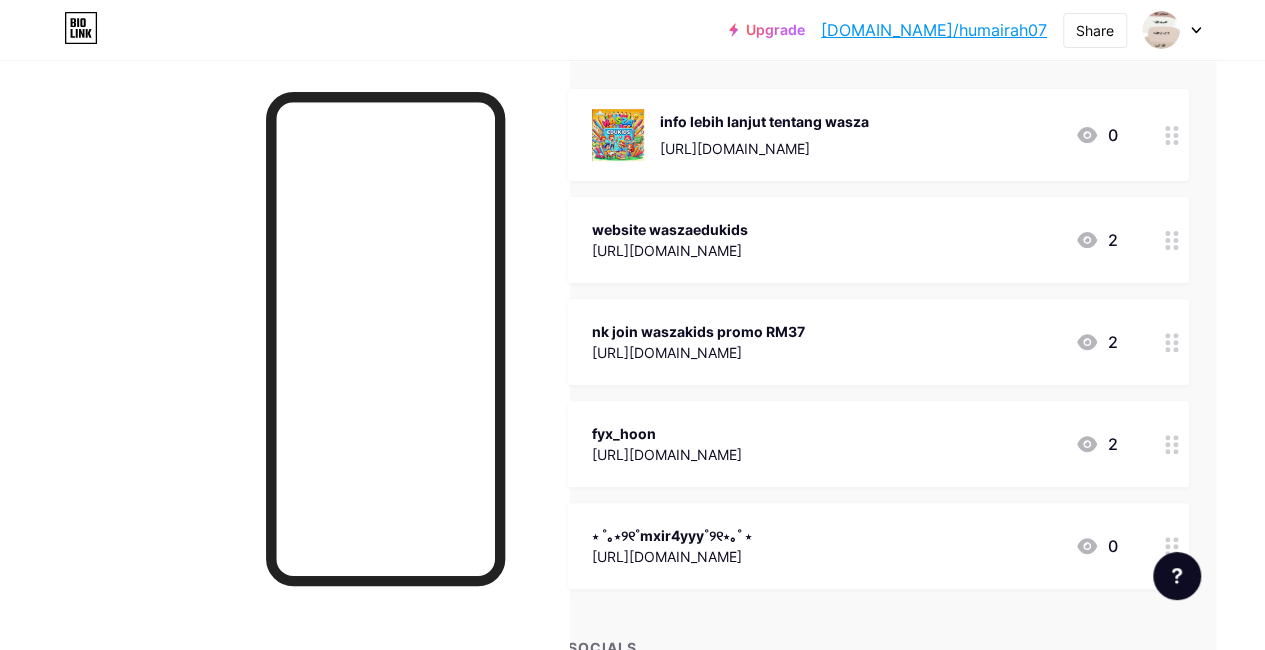click 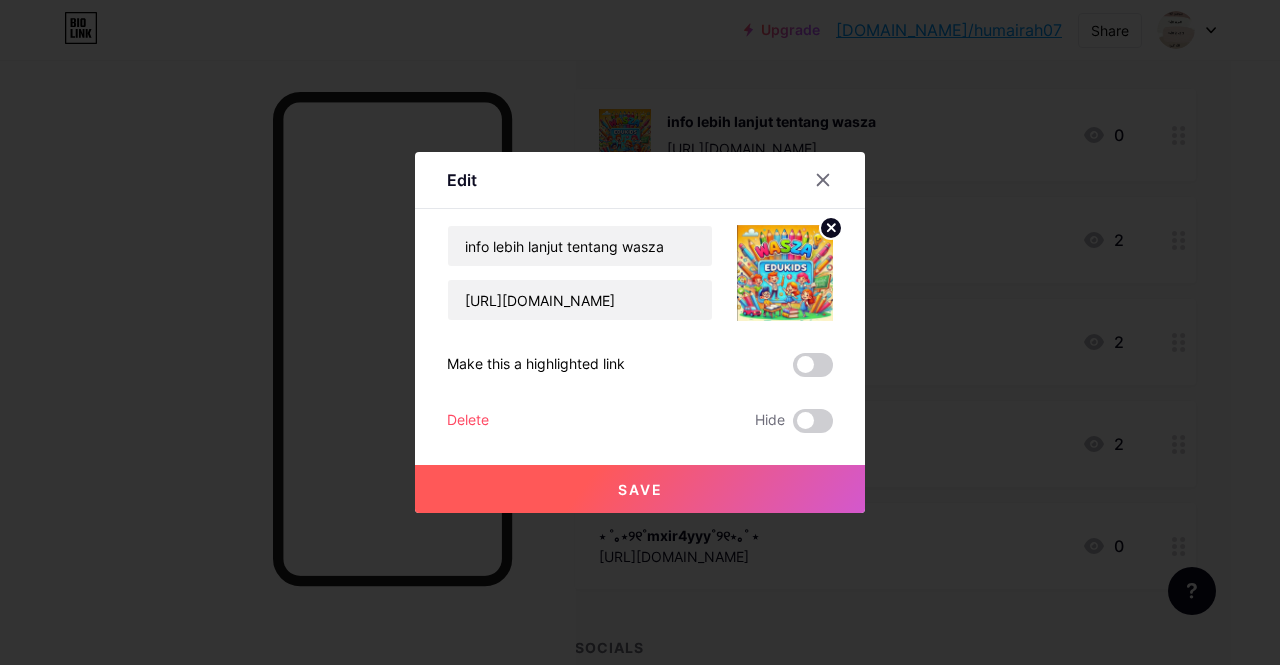 click at bounding box center (813, 365) 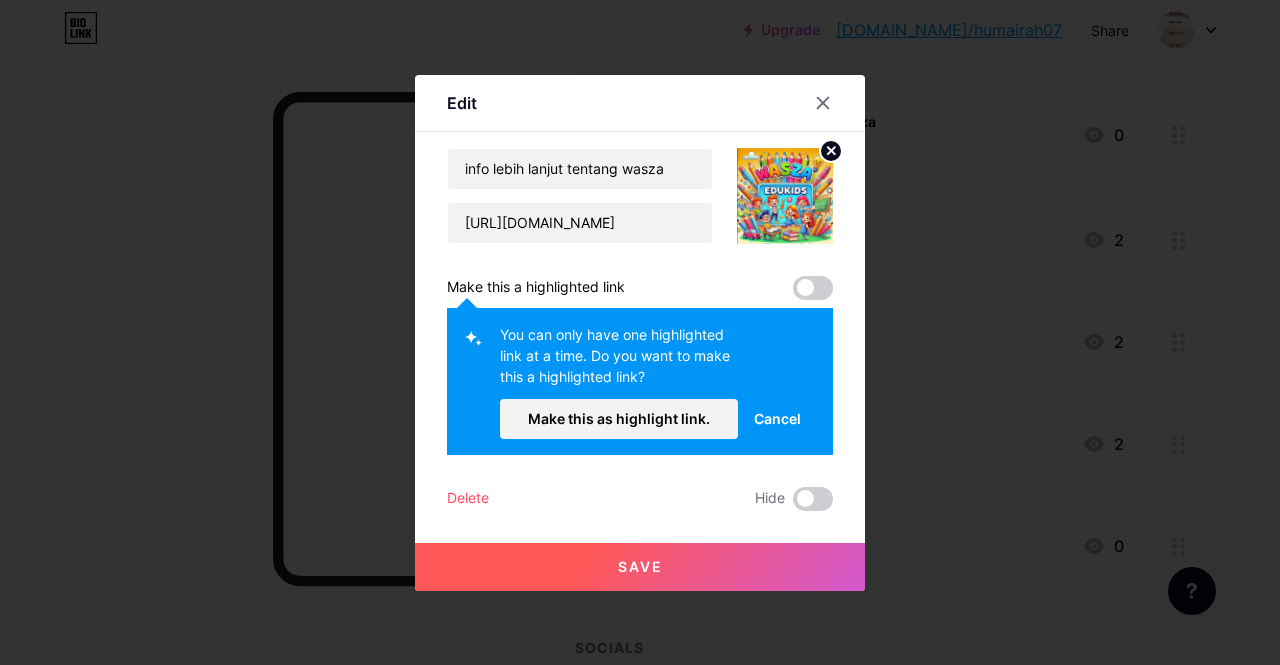 click at bounding box center (813, 288) 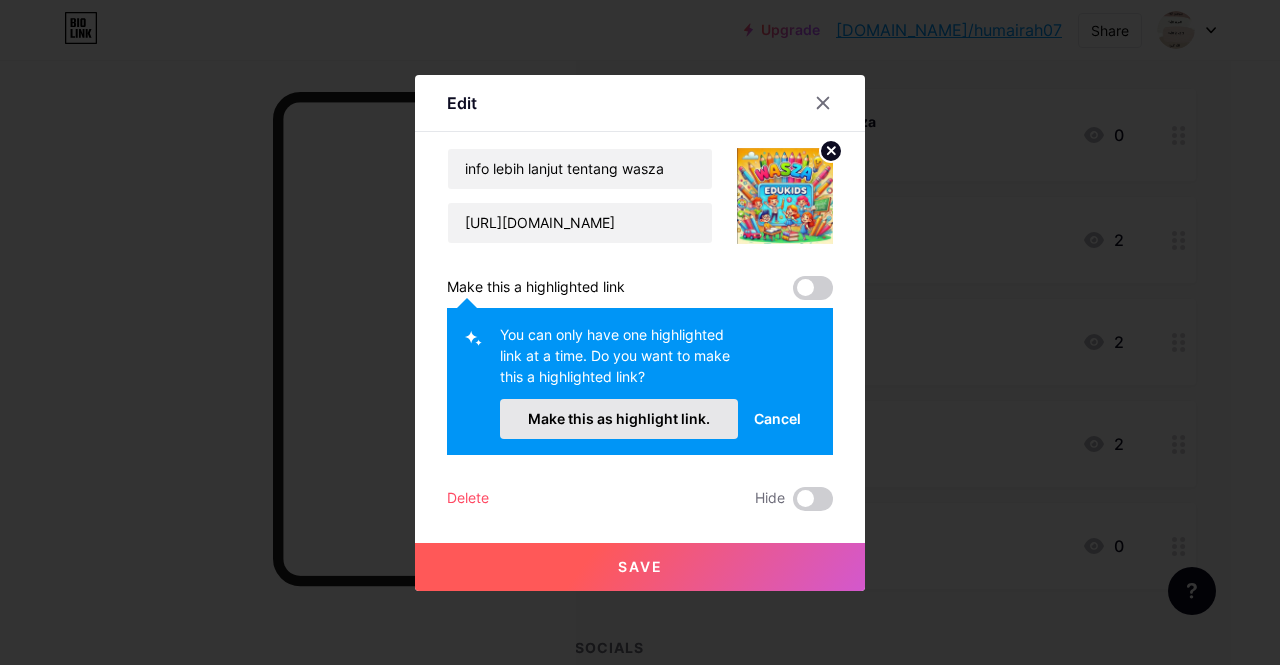 click on "Make this as highlight link." at bounding box center [619, 418] 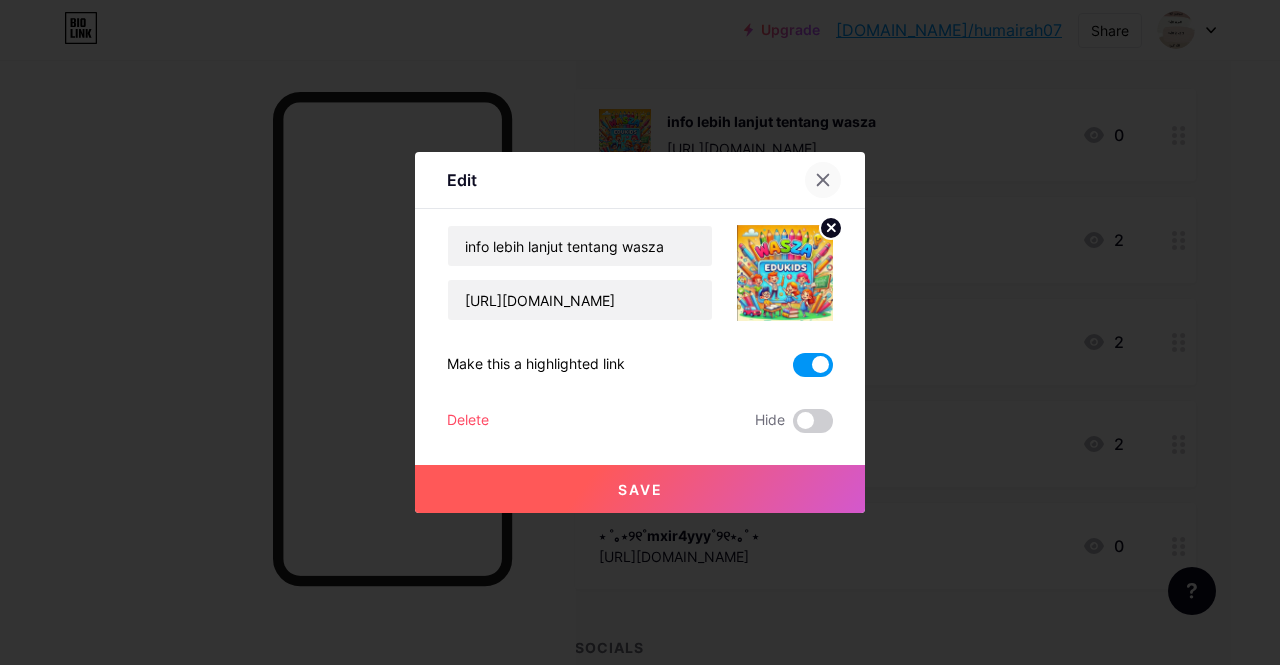 click 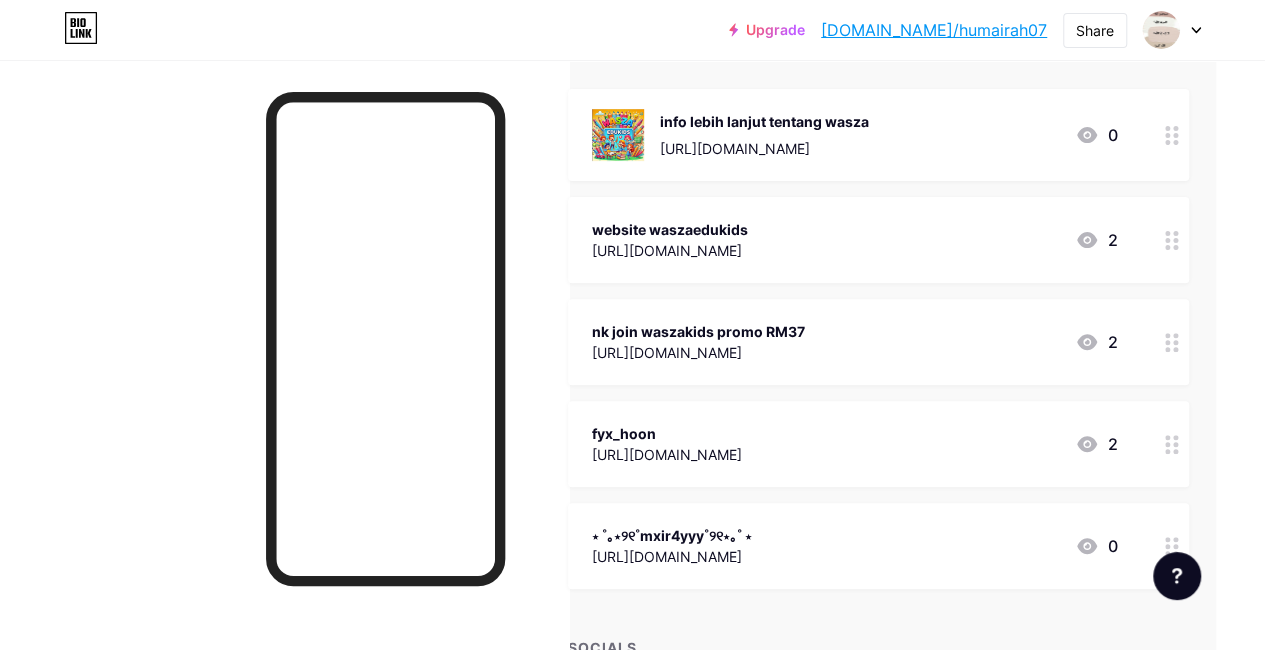 scroll, scrollTop: 0, scrollLeft: 49, axis: horizontal 